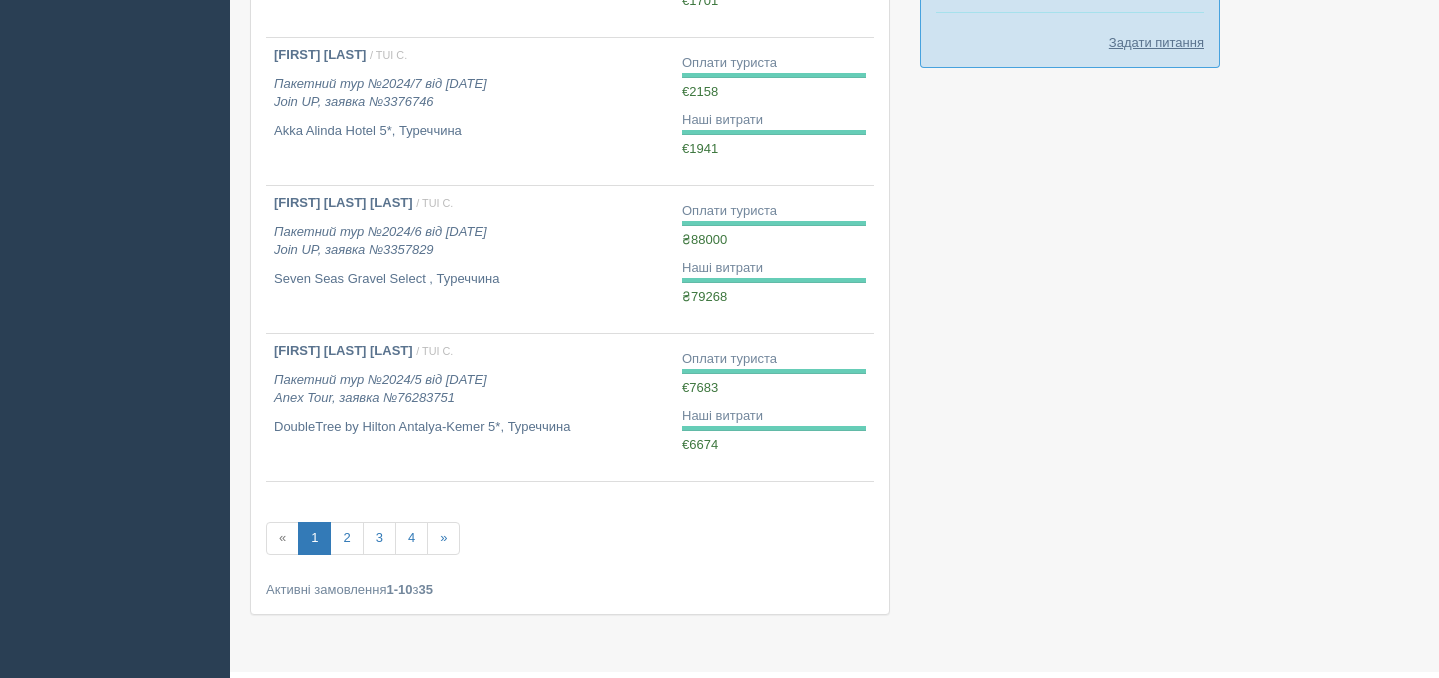 scroll, scrollTop: 1237, scrollLeft: 0, axis: vertical 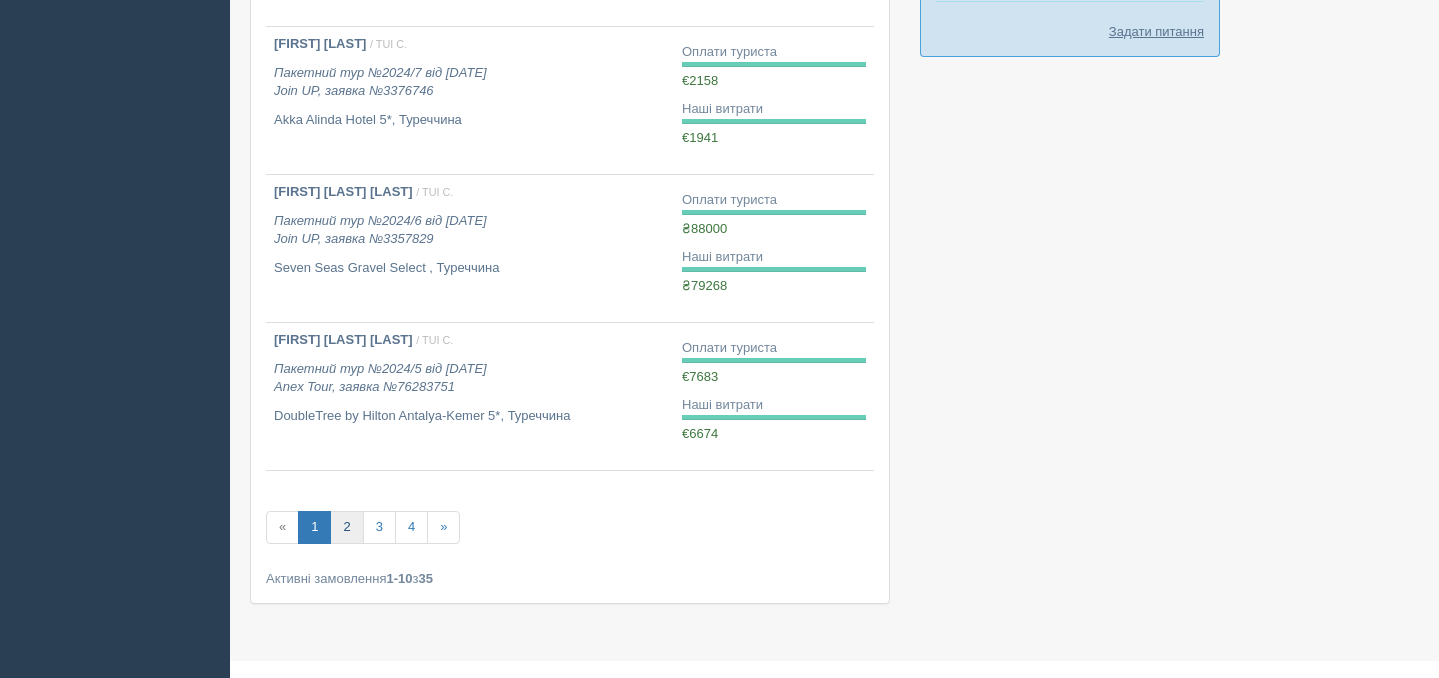 click on "2" at bounding box center [346, 527] 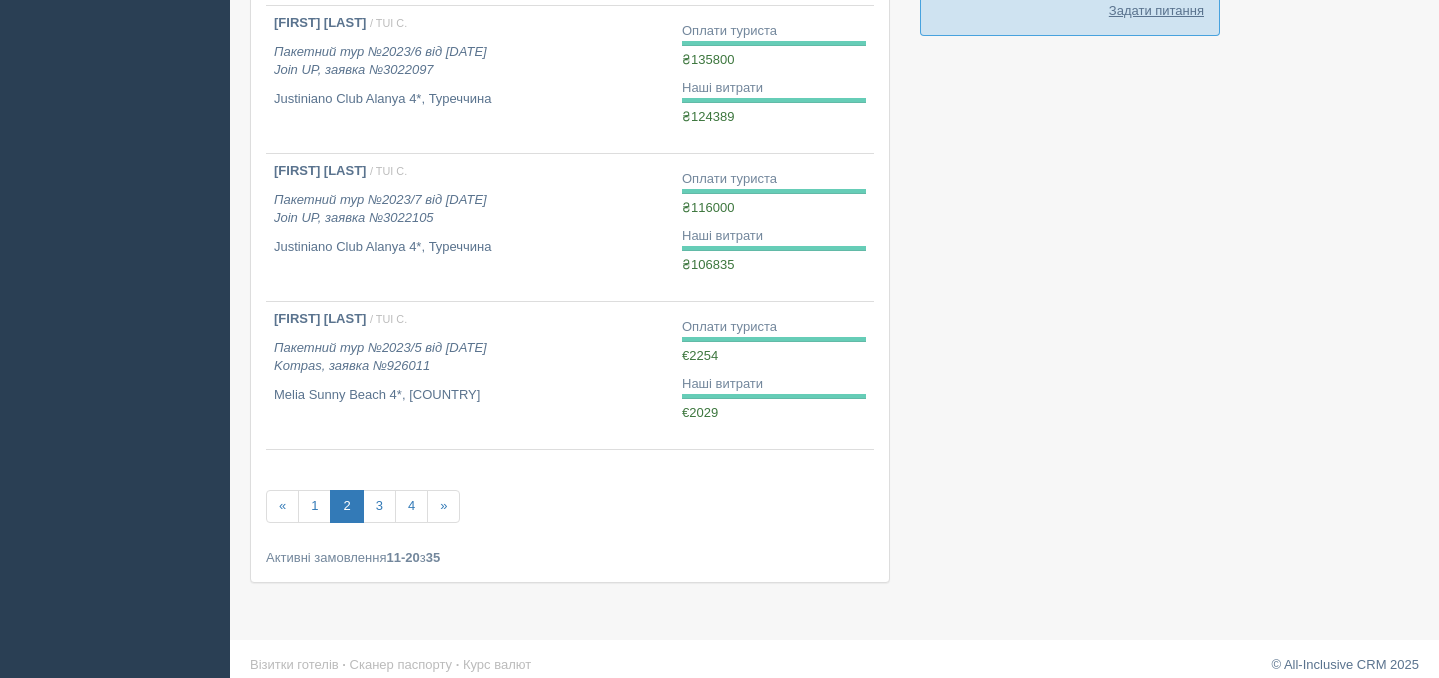 scroll, scrollTop: 1274, scrollLeft: 0, axis: vertical 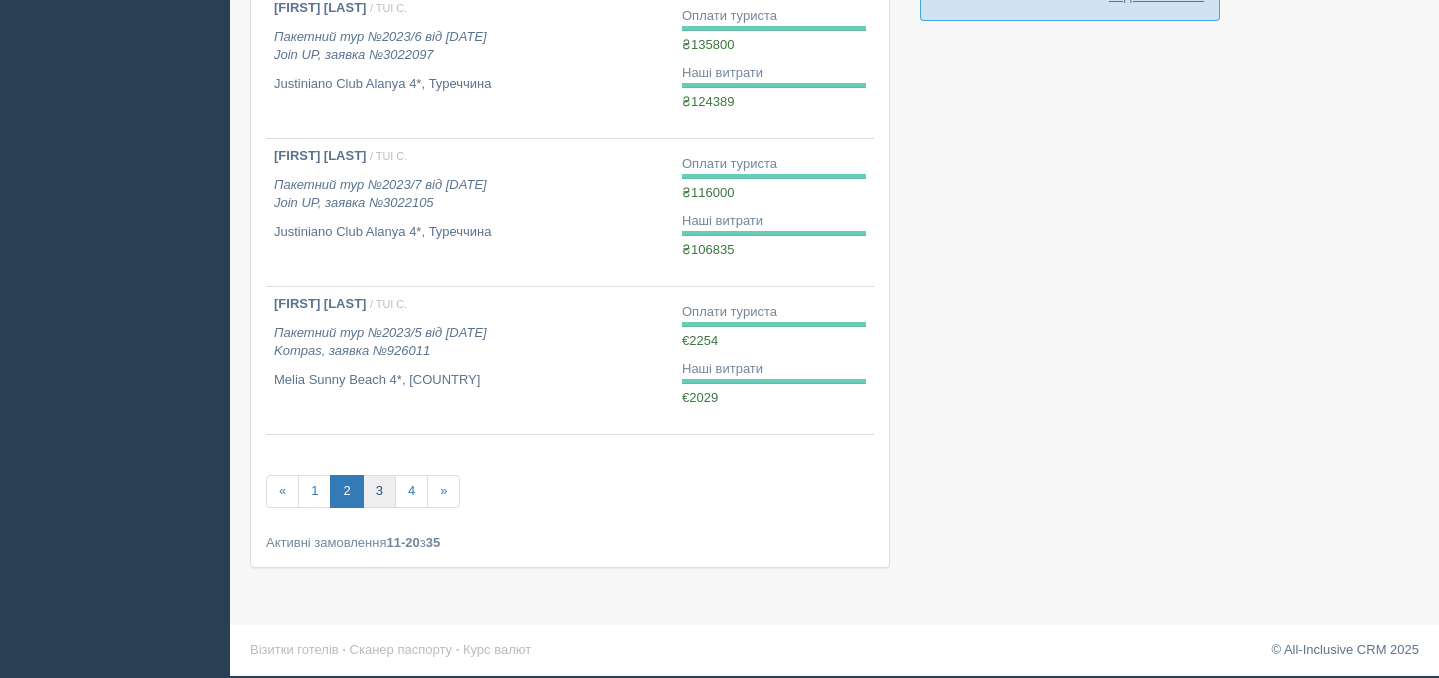 click on "3" at bounding box center (379, 491) 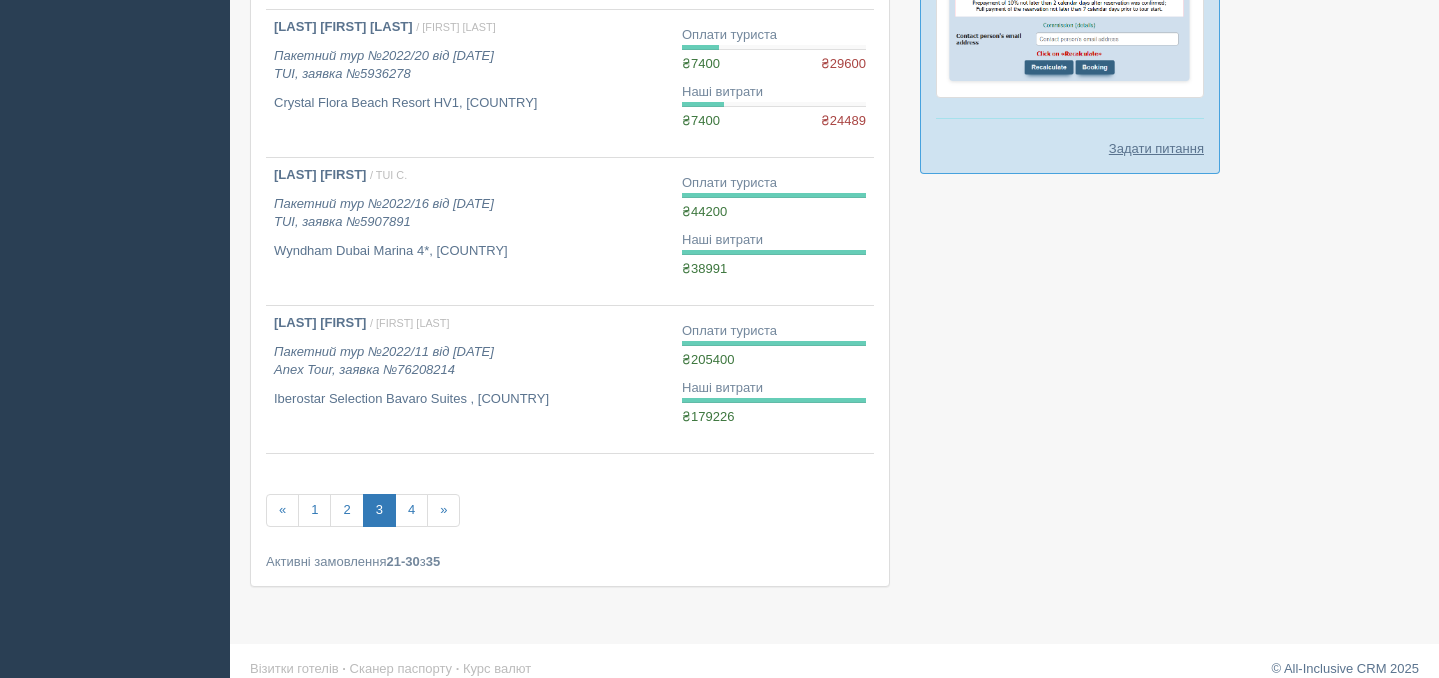 scroll, scrollTop: 1123, scrollLeft: 0, axis: vertical 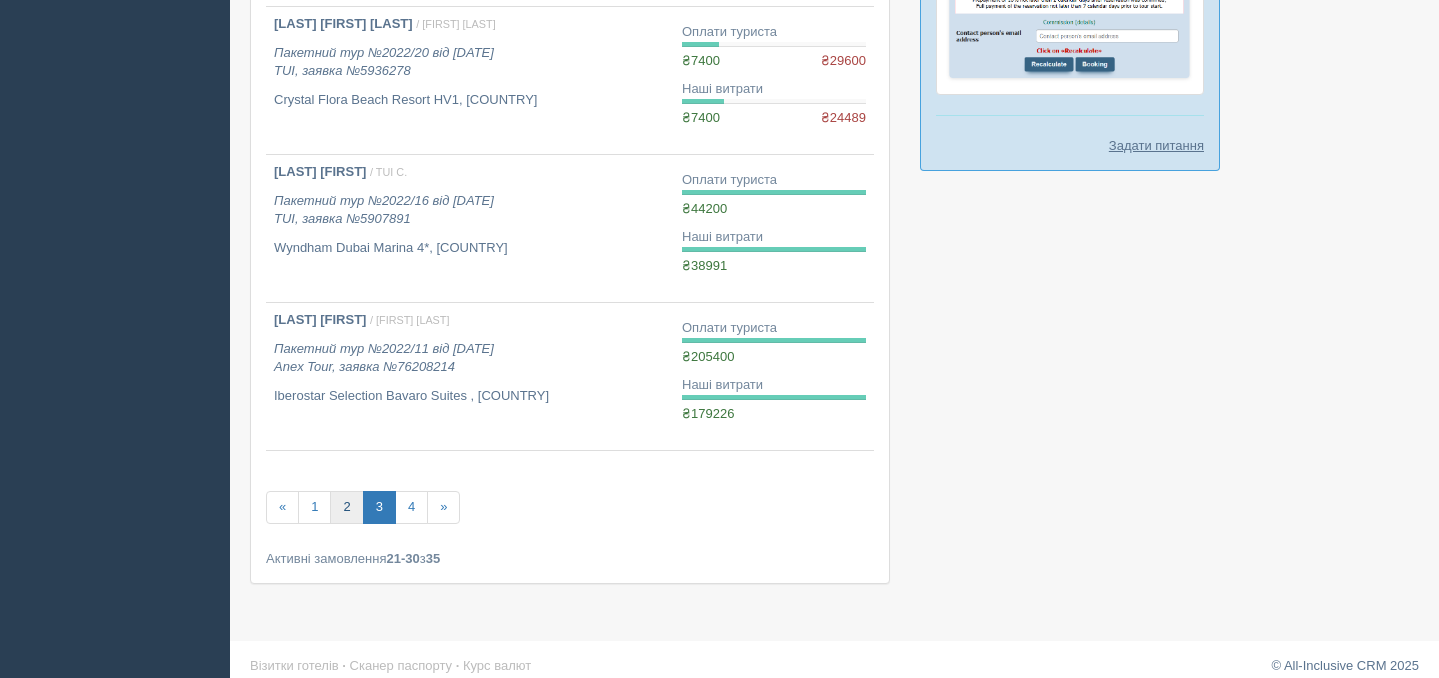 click on "2" at bounding box center [346, 507] 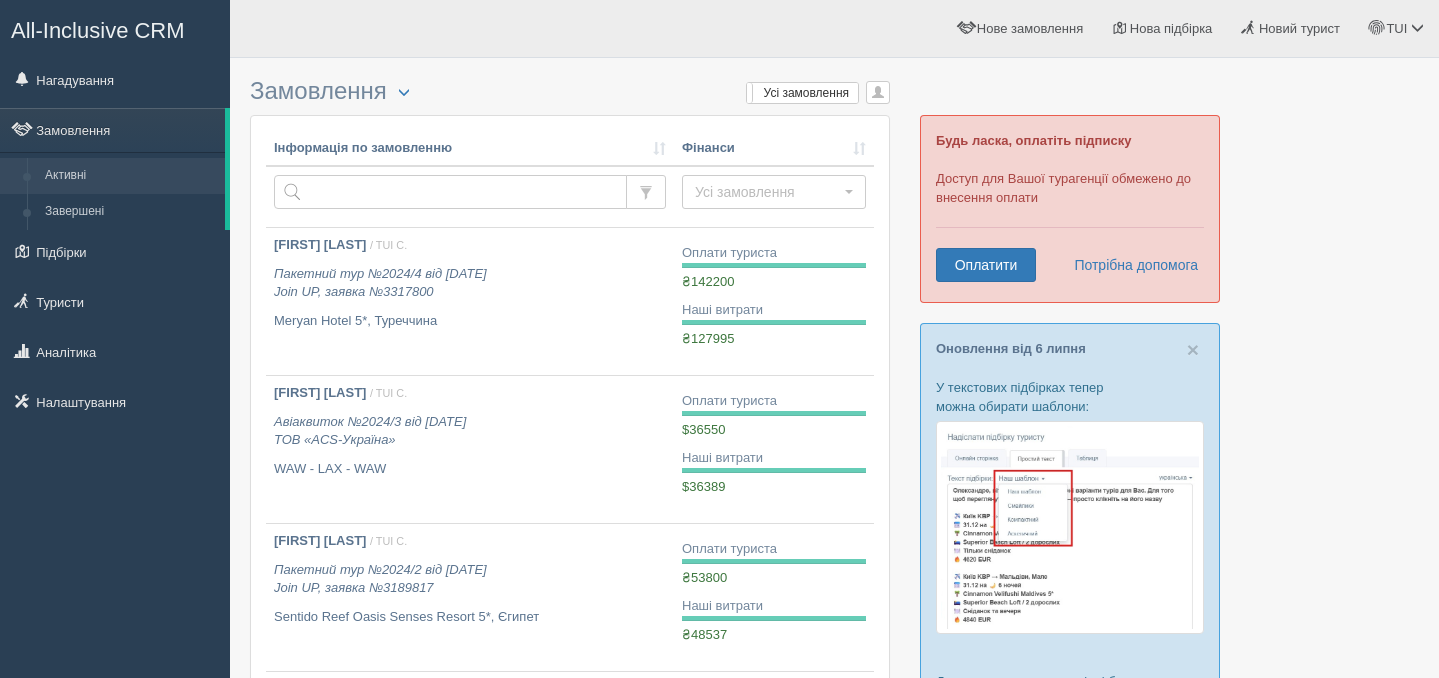 scroll, scrollTop: 0, scrollLeft: 0, axis: both 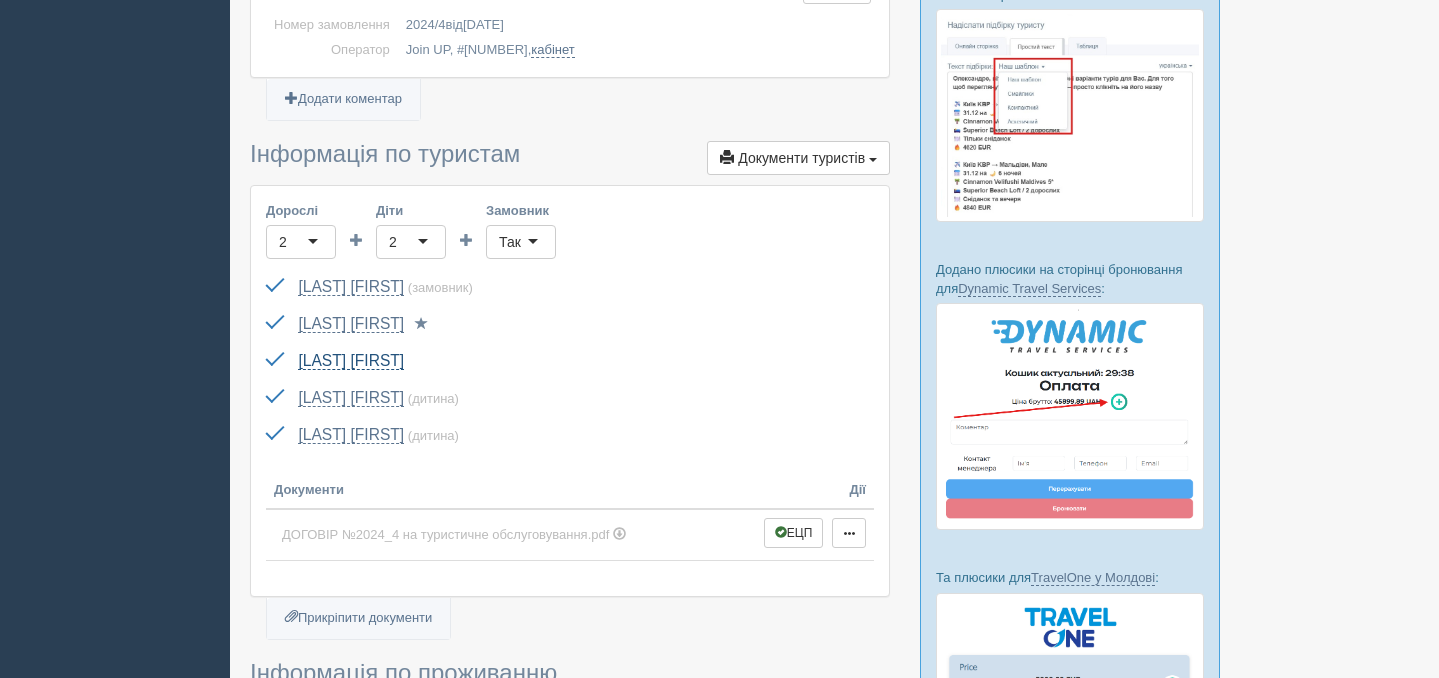 click on "[LAST_NAME] [FIRST_NAME]" at bounding box center [351, 361] 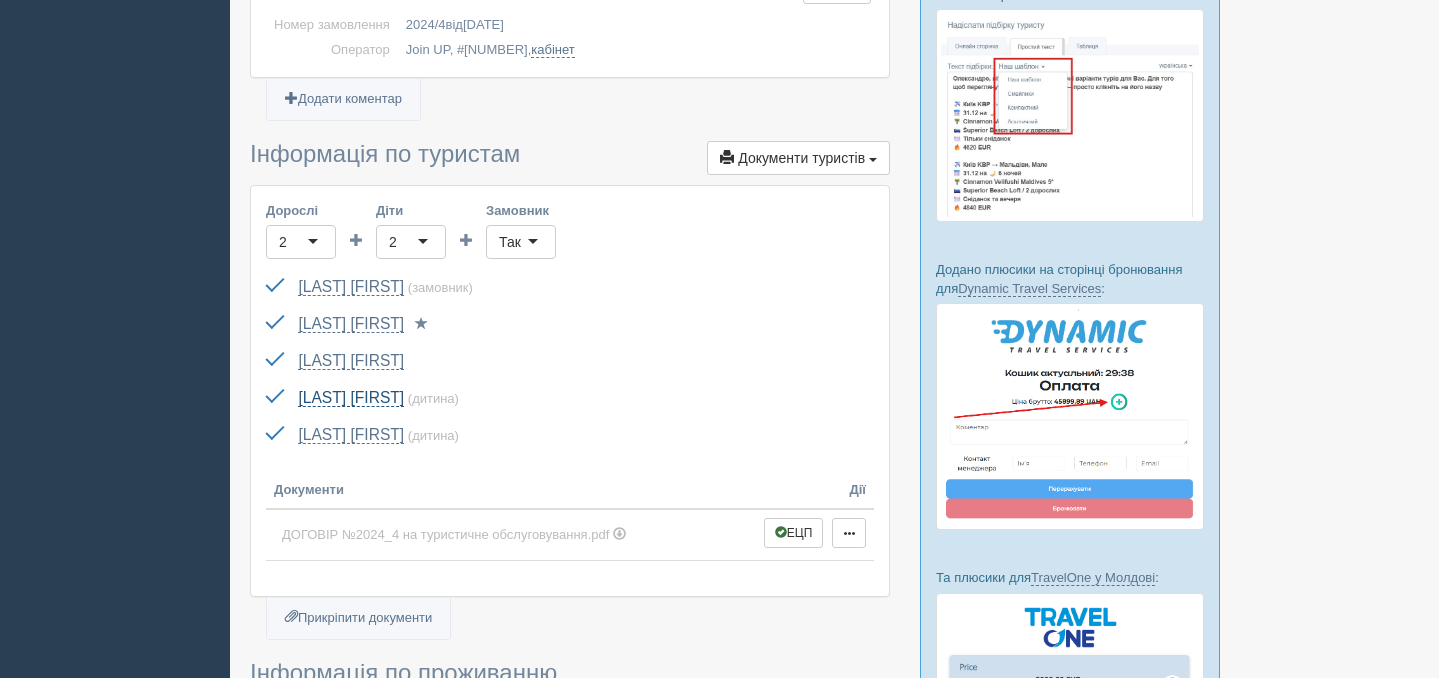 click on "[LAST_NAME] [FIRST_NAME]" at bounding box center [351, 398] 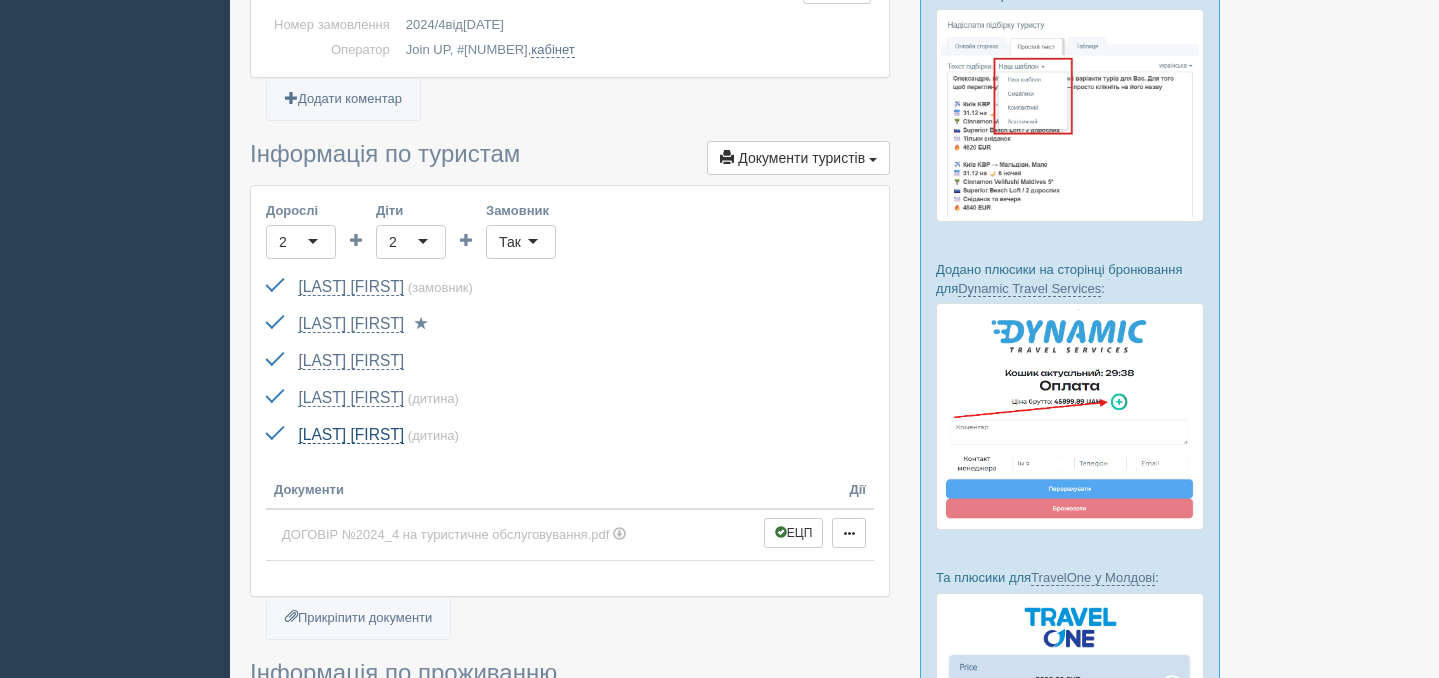 click on "[LAST_NAME] [FIRST_NAME]" at bounding box center [351, 435] 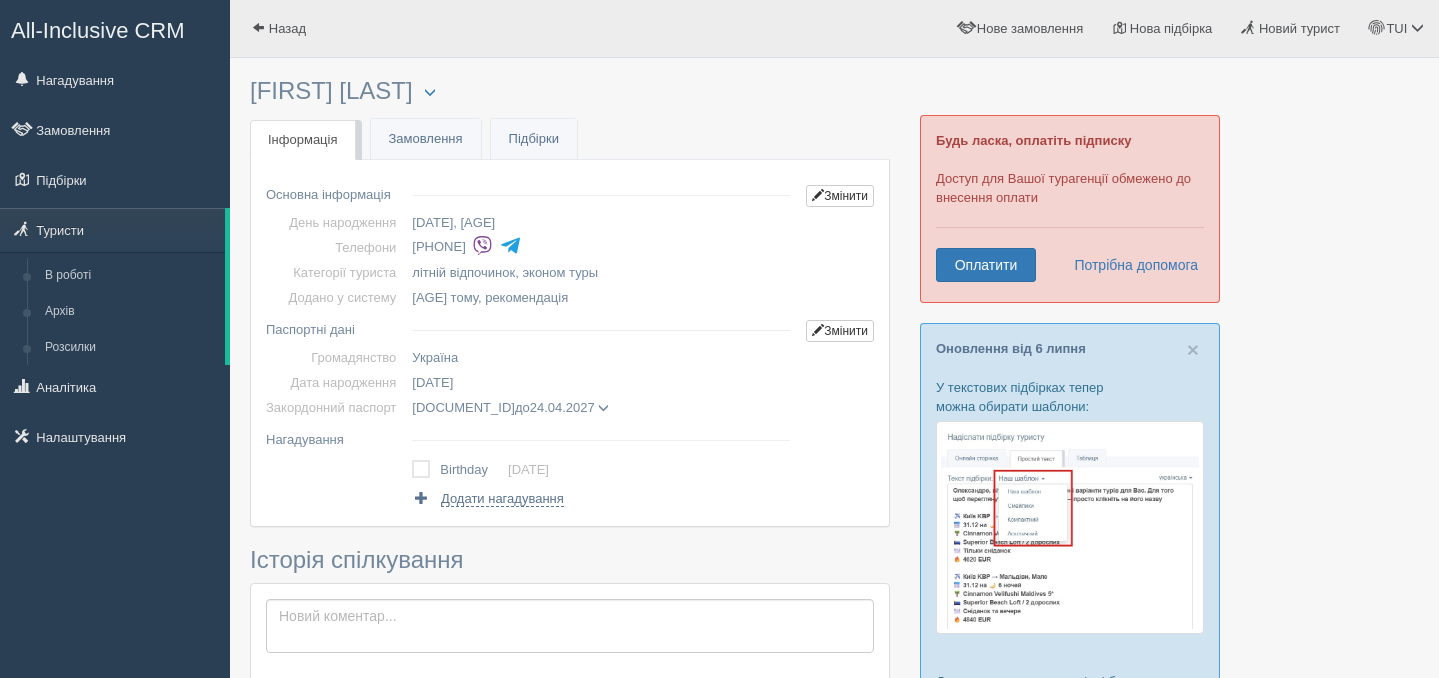 scroll, scrollTop: 0, scrollLeft: 0, axis: both 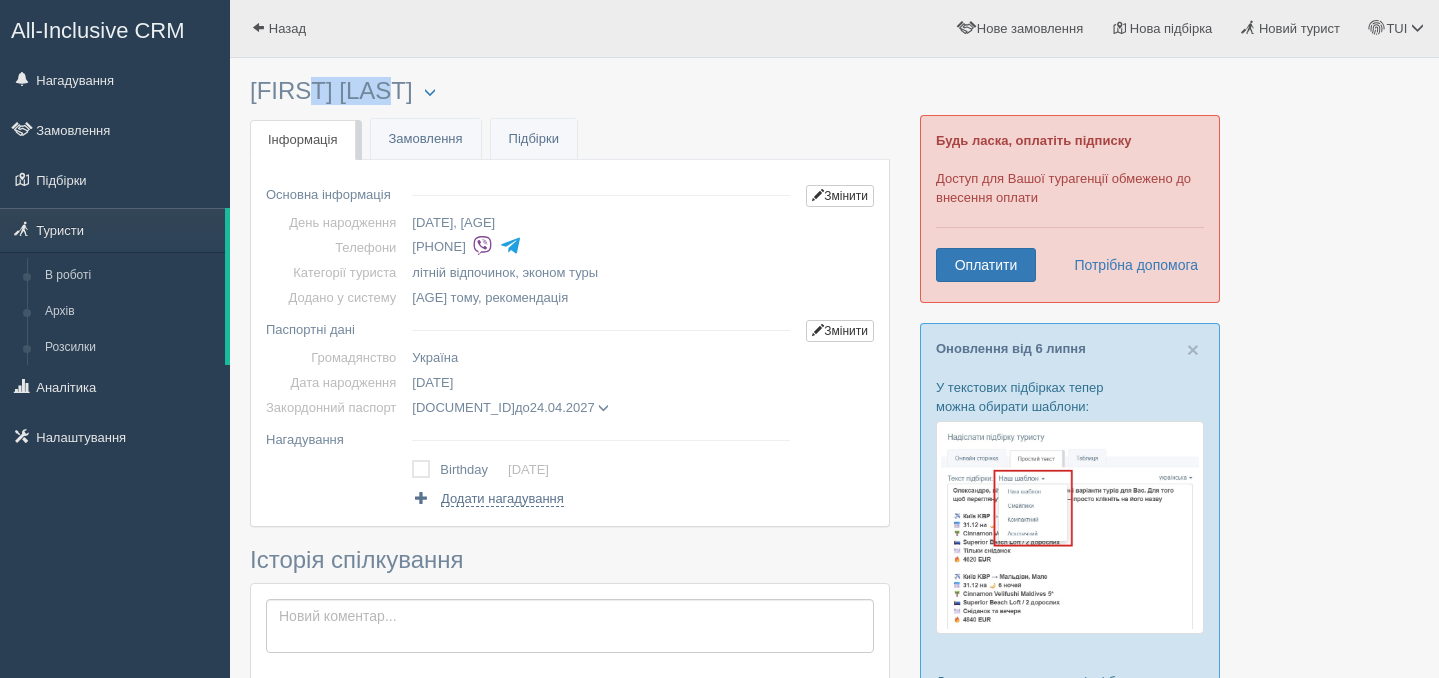 click on "BORZYKH NATALIA
Менеджер:
TUI Скляр
Відправити до архіву
Взяти в роботу
Об'єднати дублікати
Видалити туриста" at bounding box center [570, 91] 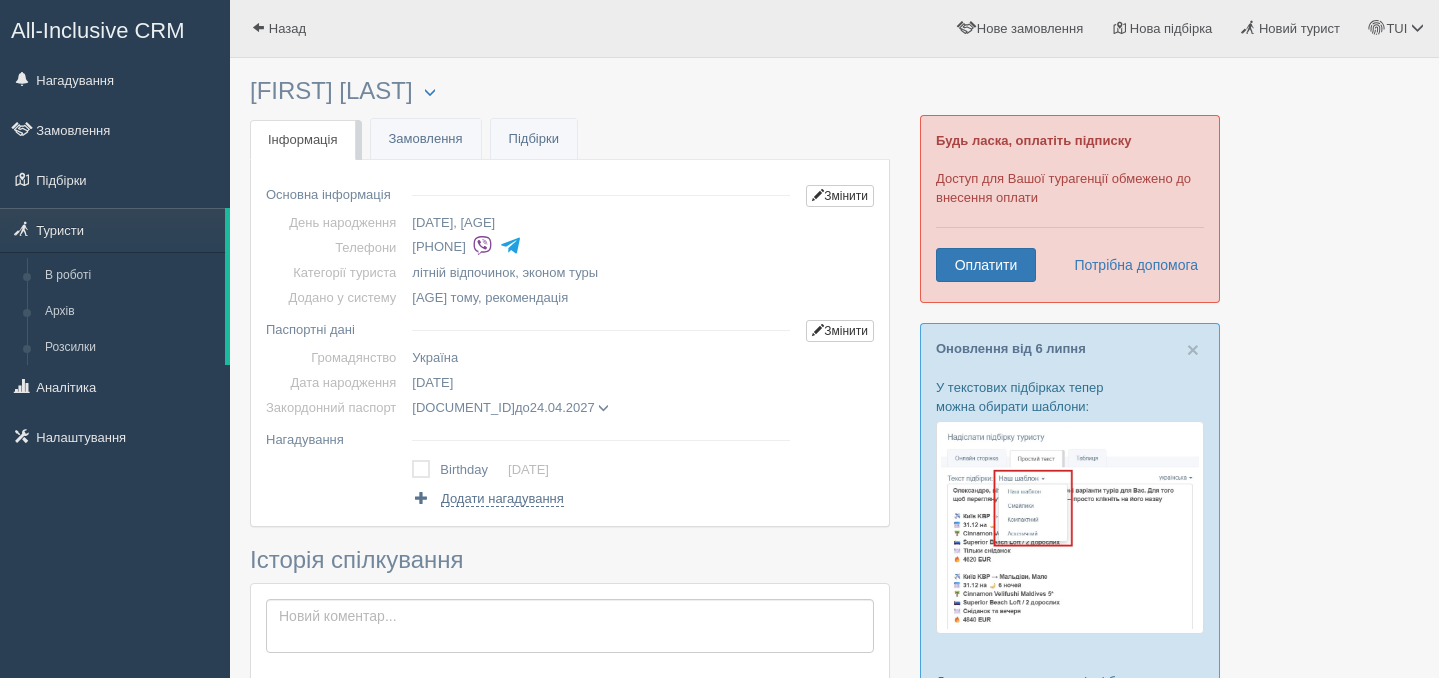 click on "BORZYKH NATALIA
Менеджер:
TUI Скляр
Відправити до архіву
Взяти в роботу
Об'єднати дублікати
Видалити туриста" at bounding box center (570, 91) 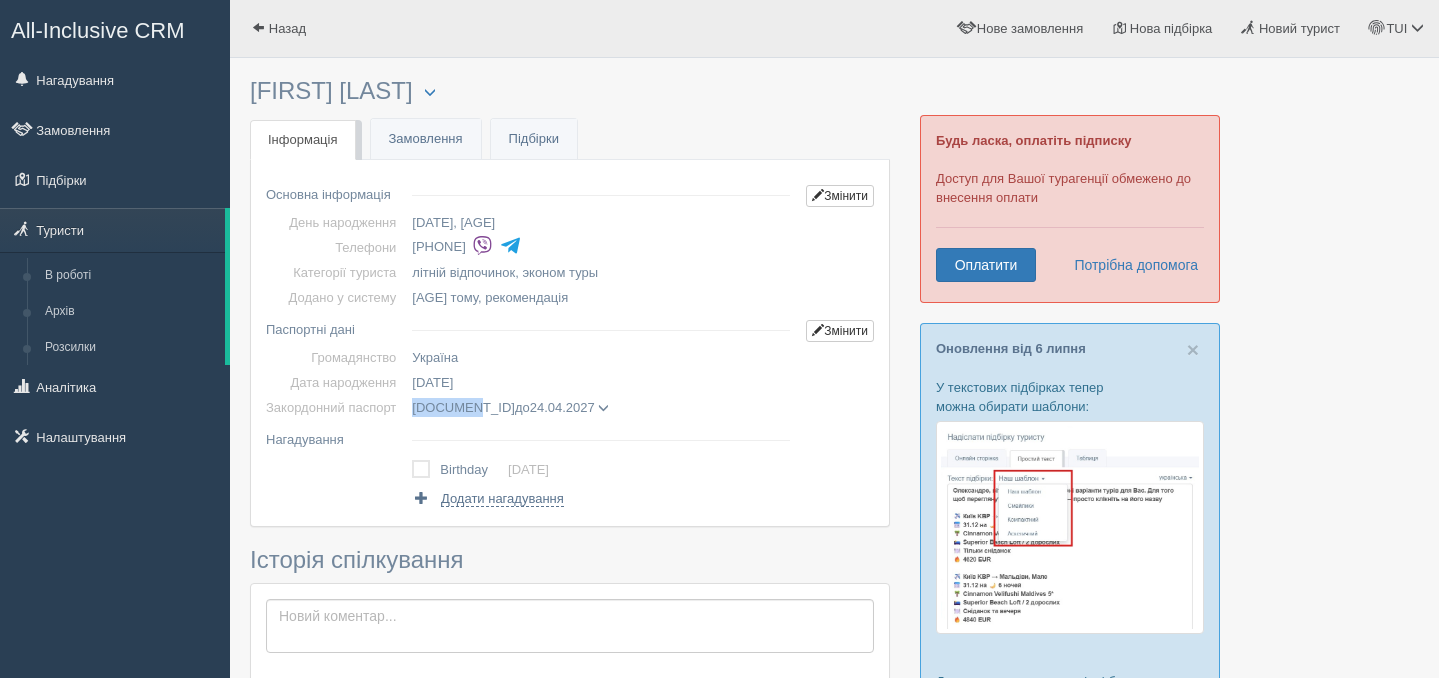 click on "FG170176" at bounding box center [463, 407] 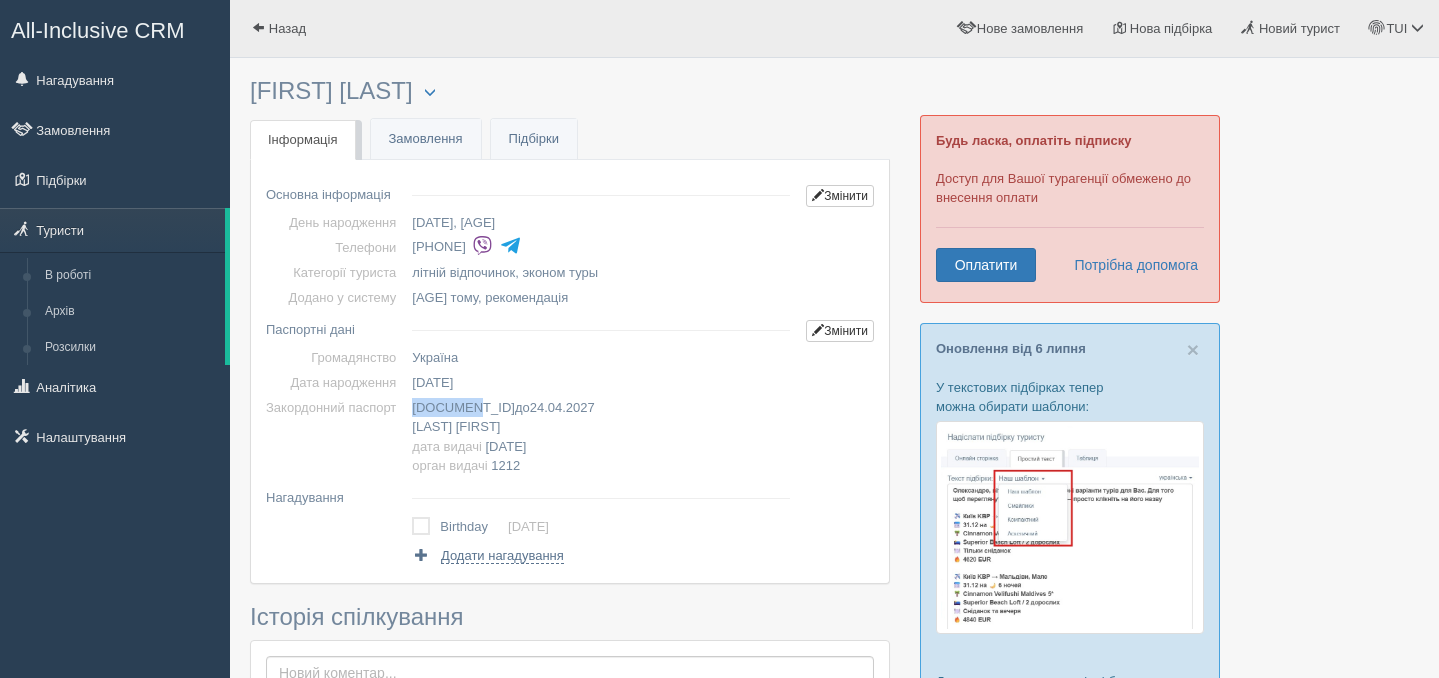 copy on "FG170176" 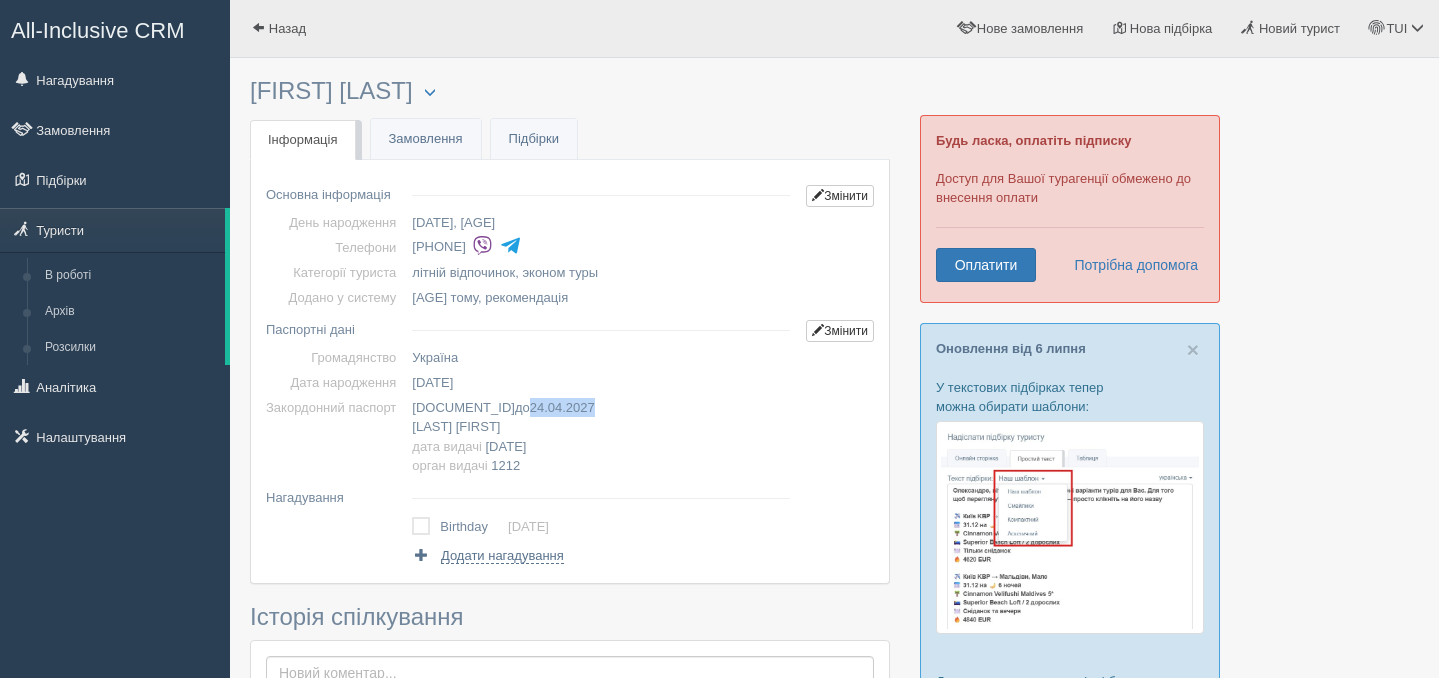 drag, startPoint x: 577, startPoint y: 414, endPoint x: 507, endPoint y: 412, distance: 70.028564 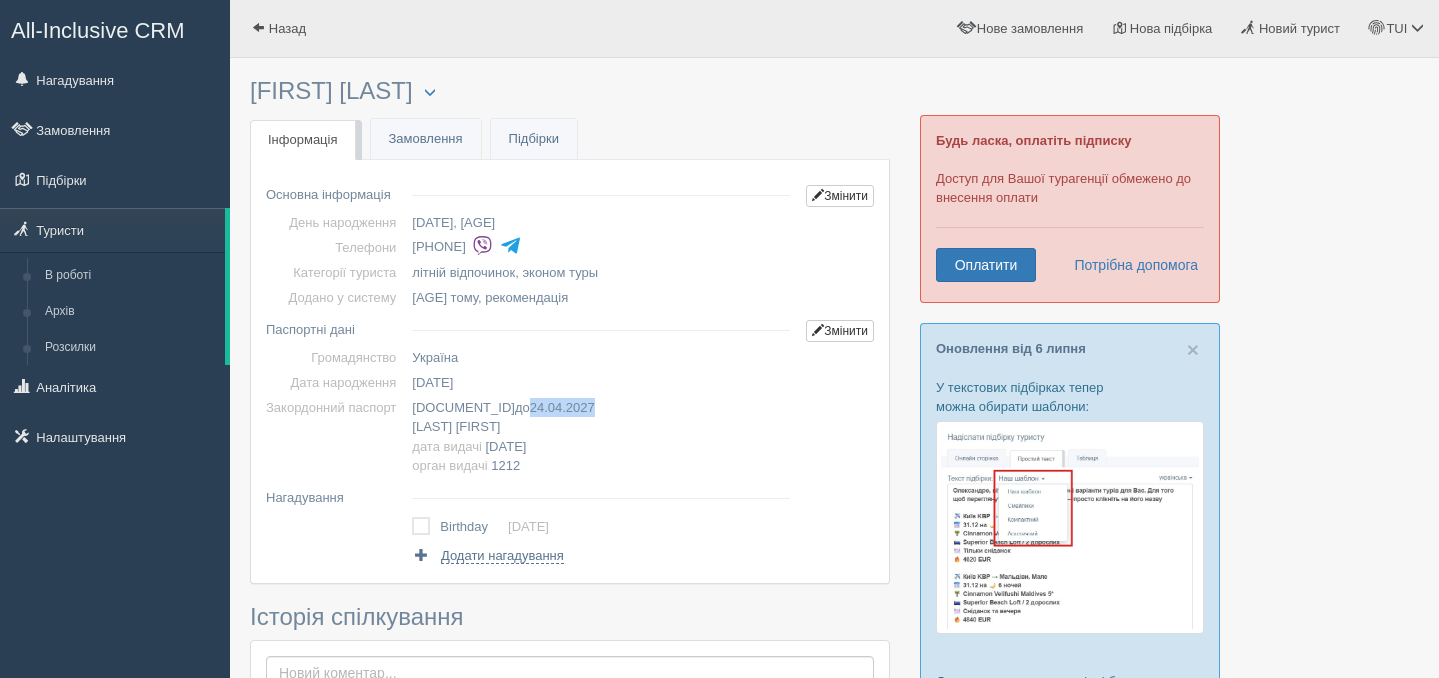 click on "FG170176  до  24.04.2027
BORZYKH   NATALIA
дата видачі   04.04.2017
орган видачі   1212" at bounding box center (601, 222) 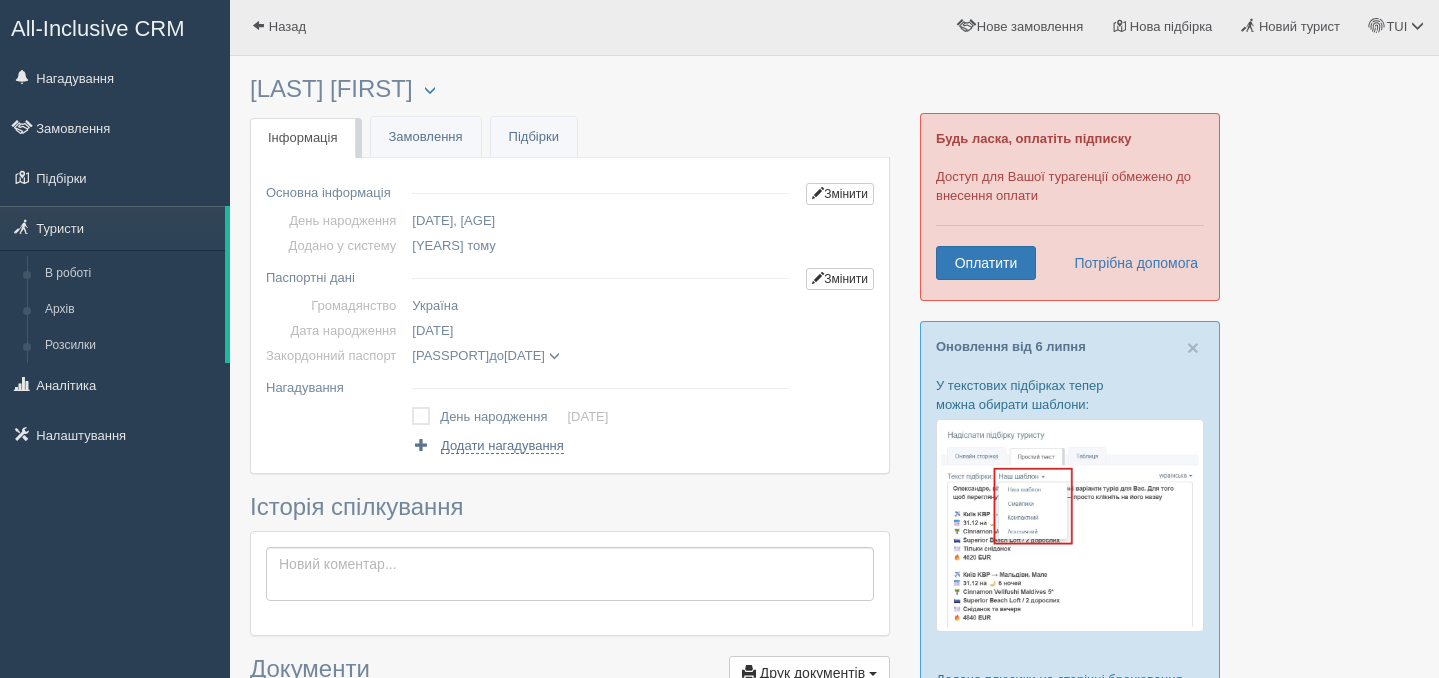 scroll, scrollTop: 1, scrollLeft: 0, axis: vertical 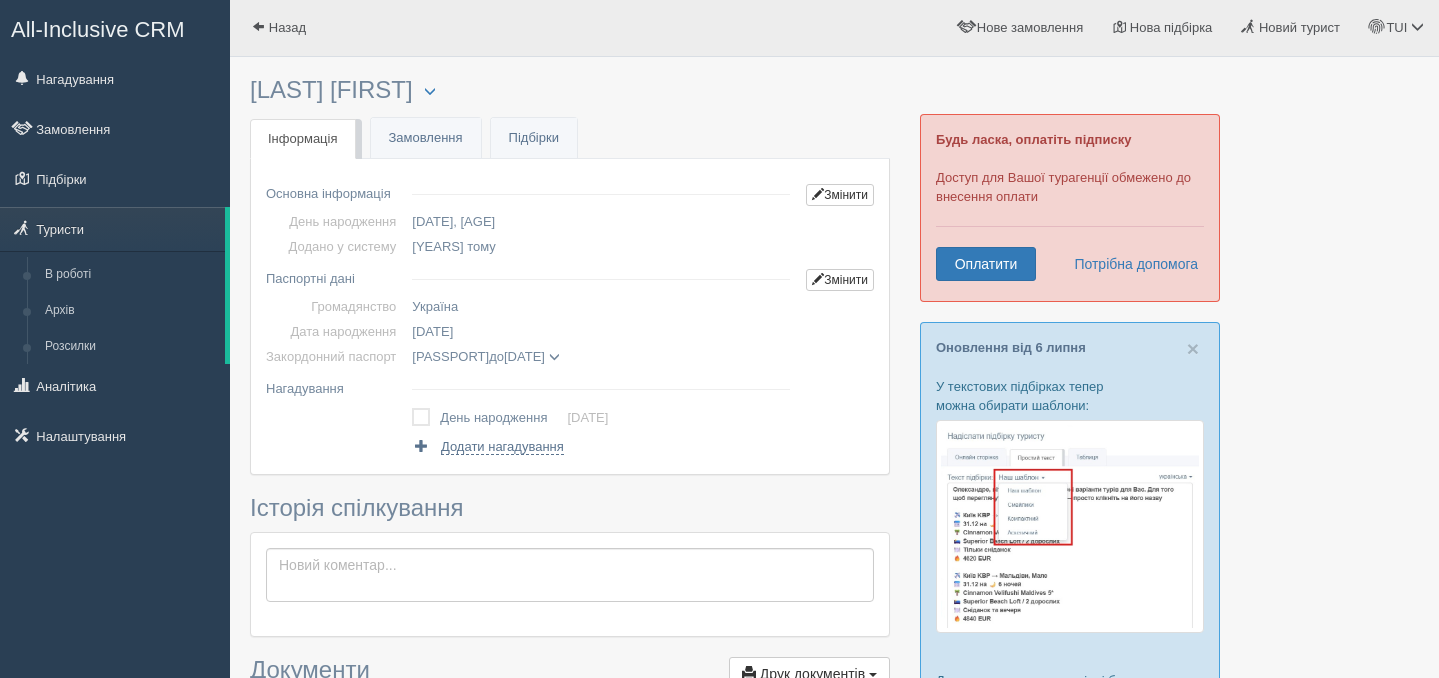 click on "BILENKO ARINA
Менеджер:
TUI Скляр
Відправити до архіву
Взяти в роботу
Об'єднати дублікати
Видалити туриста" at bounding box center [570, 90] 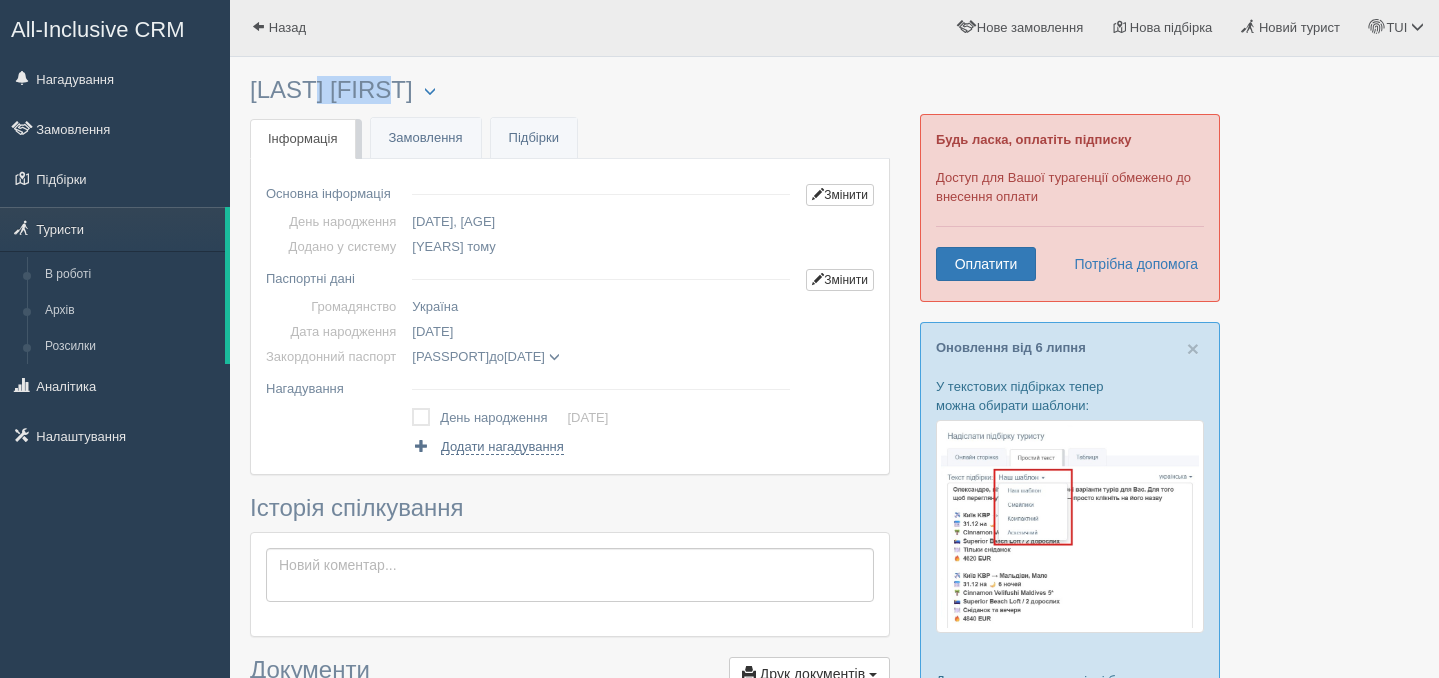 click on "BILENKO ARINA
Менеджер:
TUI Скляр
Відправити до архіву
Взяти в роботу
Об'єднати дублікати
Видалити туриста" at bounding box center [570, 90] 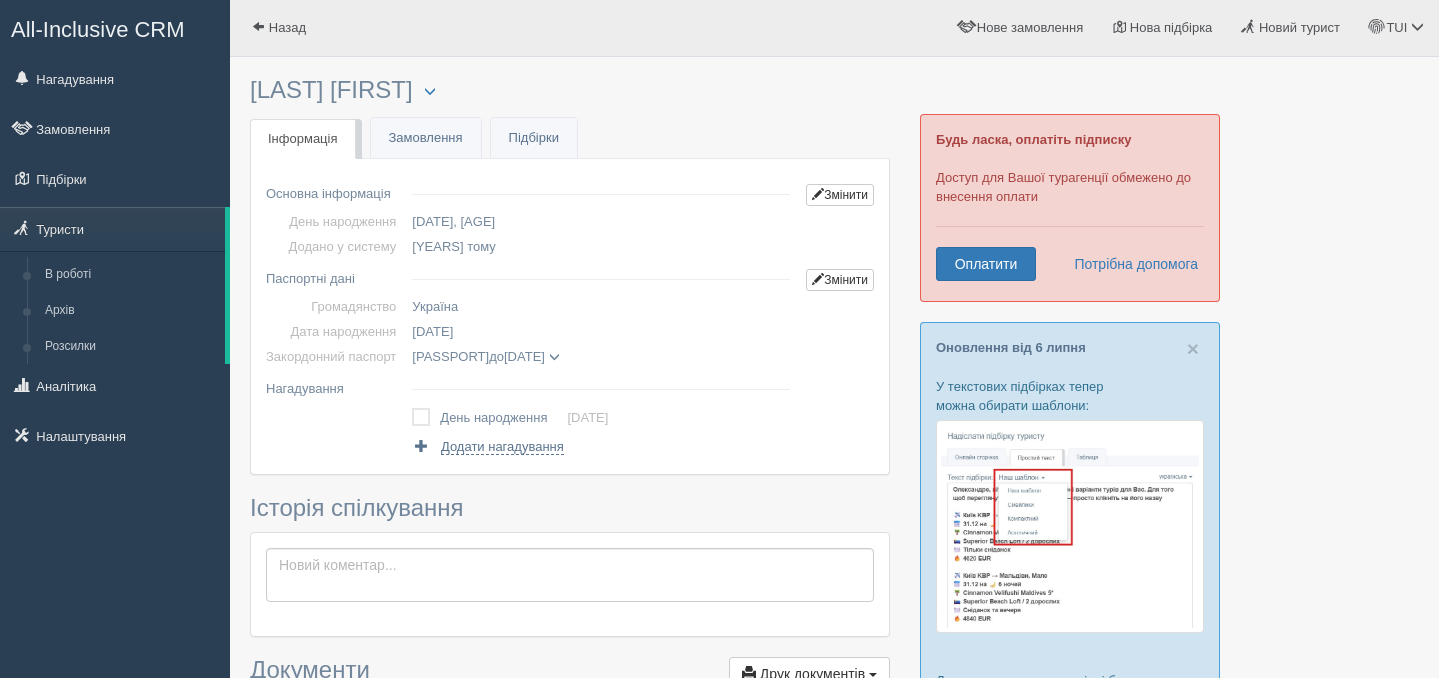 click on "BILENKO ARINA
Менеджер:
TUI Скляр
Відправити до архіву
Взяти в роботу
Об'єднати дублікати
Видалити туриста" at bounding box center (570, 90) 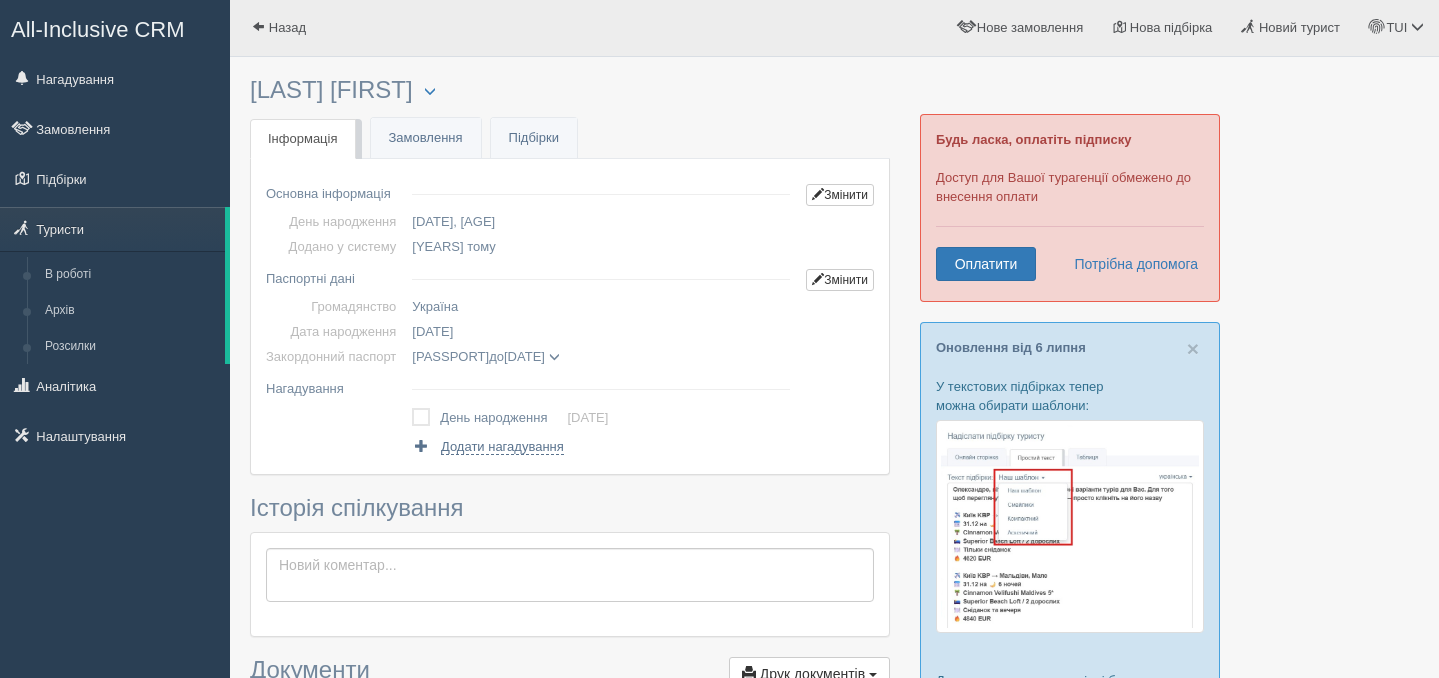 drag, startPoint x: 490, startPoint y: 330, endPoint x: 419, endPoint y: 328, distance: 71.02816 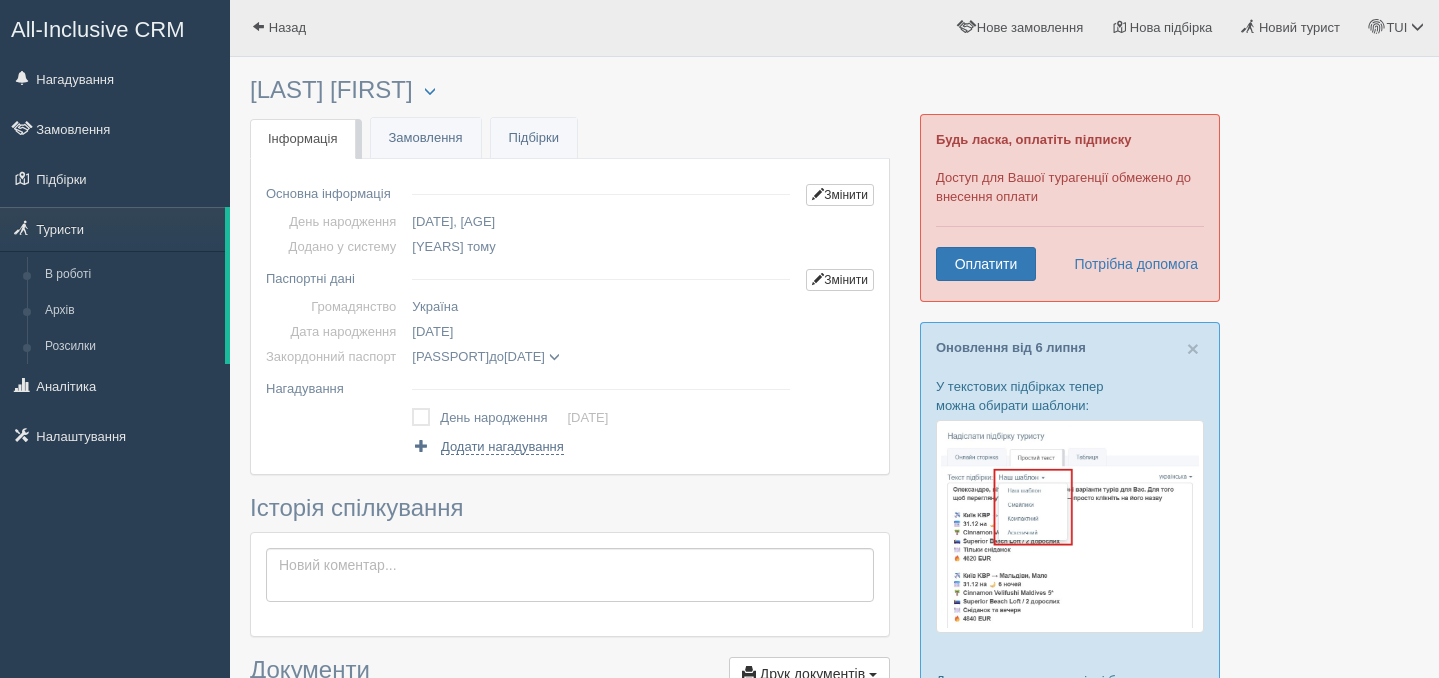 click on "06.11.2002" at bounding box center (601, 221) 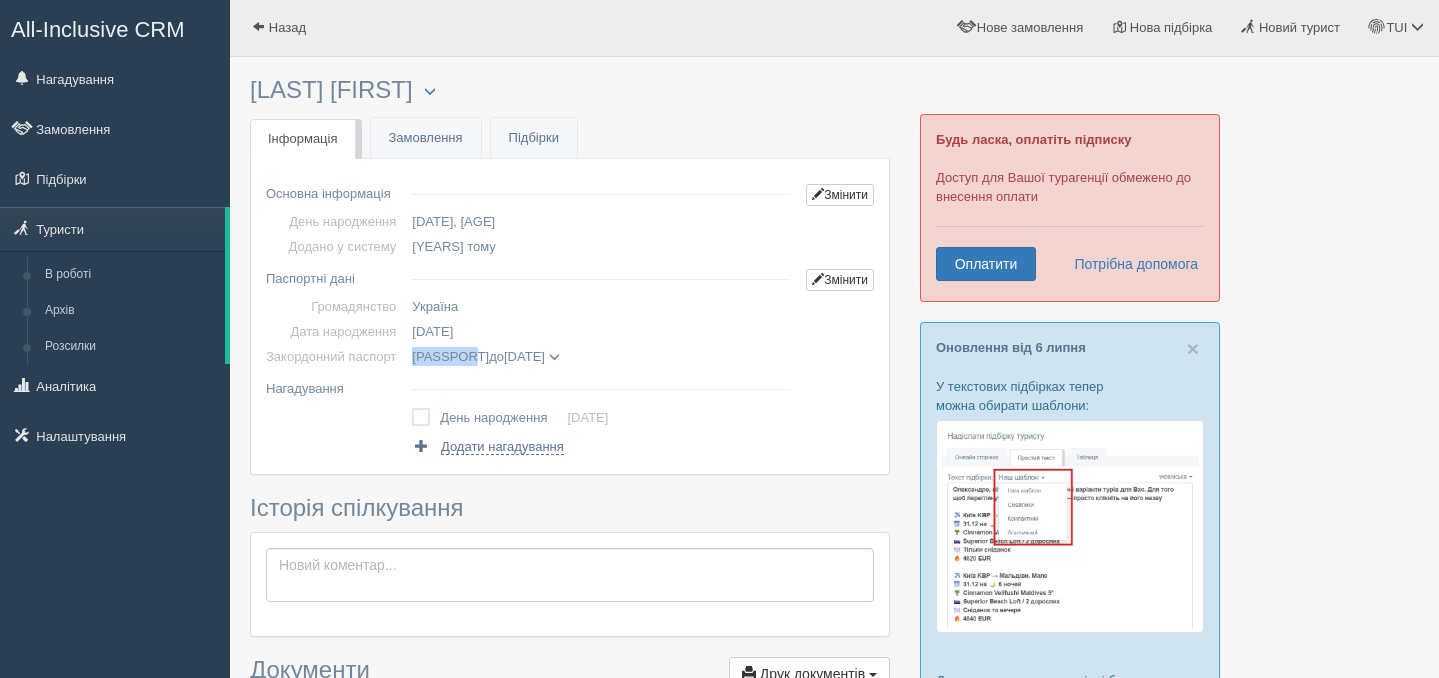 drag, startPoint x: 485, startPoint y: 357, endPoint x: 425, endPoint y: 354, distance: 60.074955 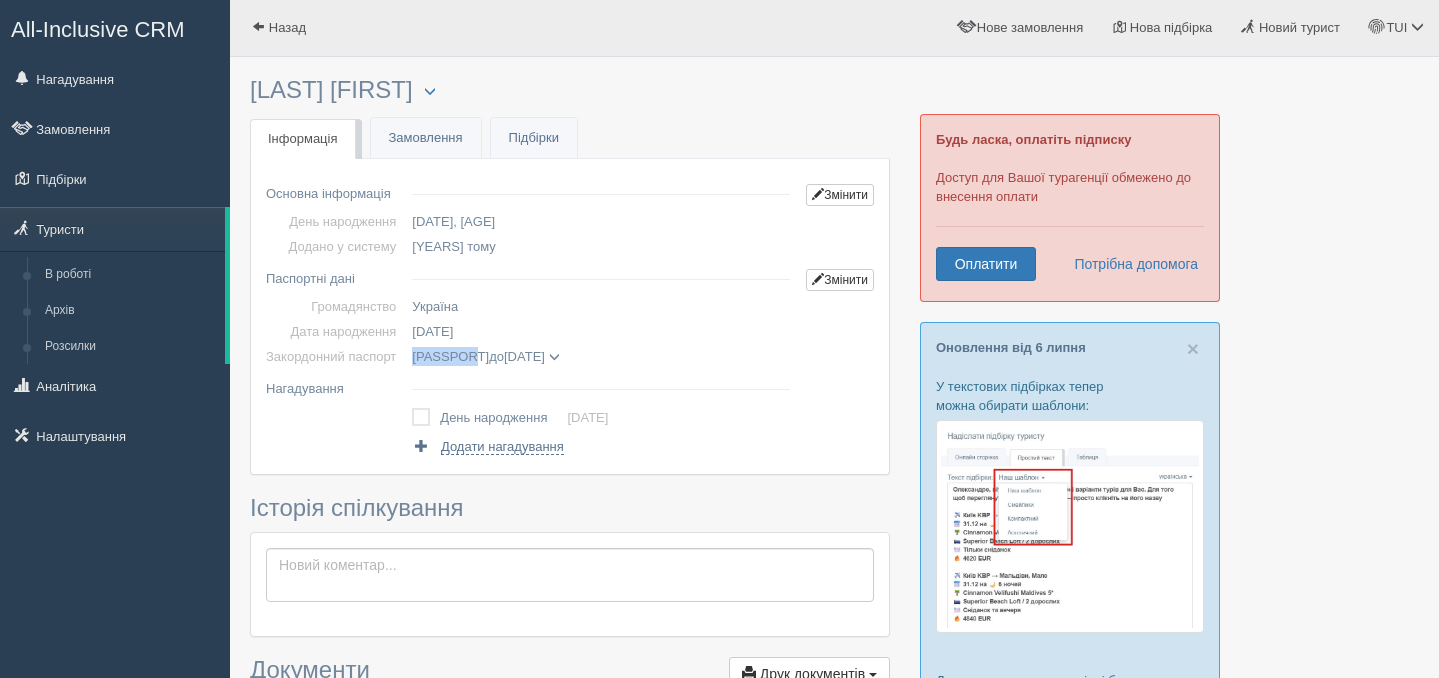 click on "GA407871  до  04.06.2031" at bounding box center [485, 356] 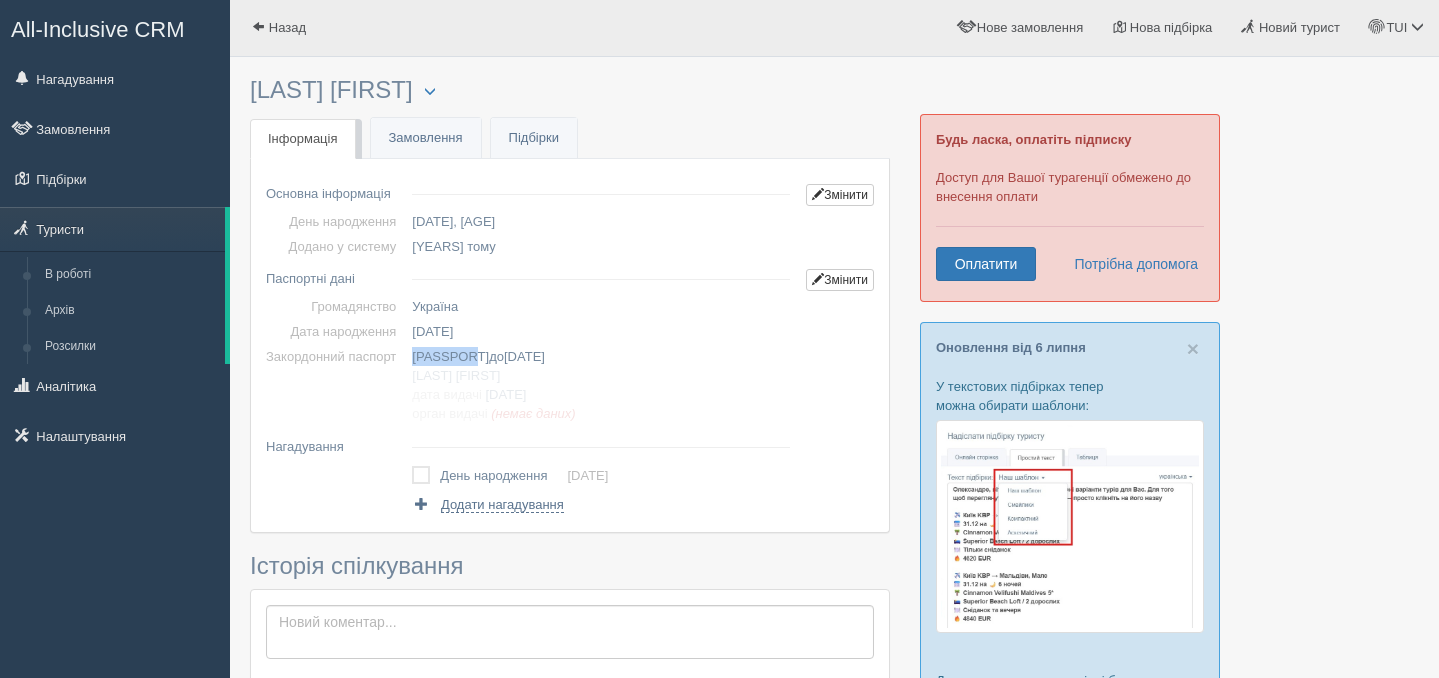copy on "GA407871" 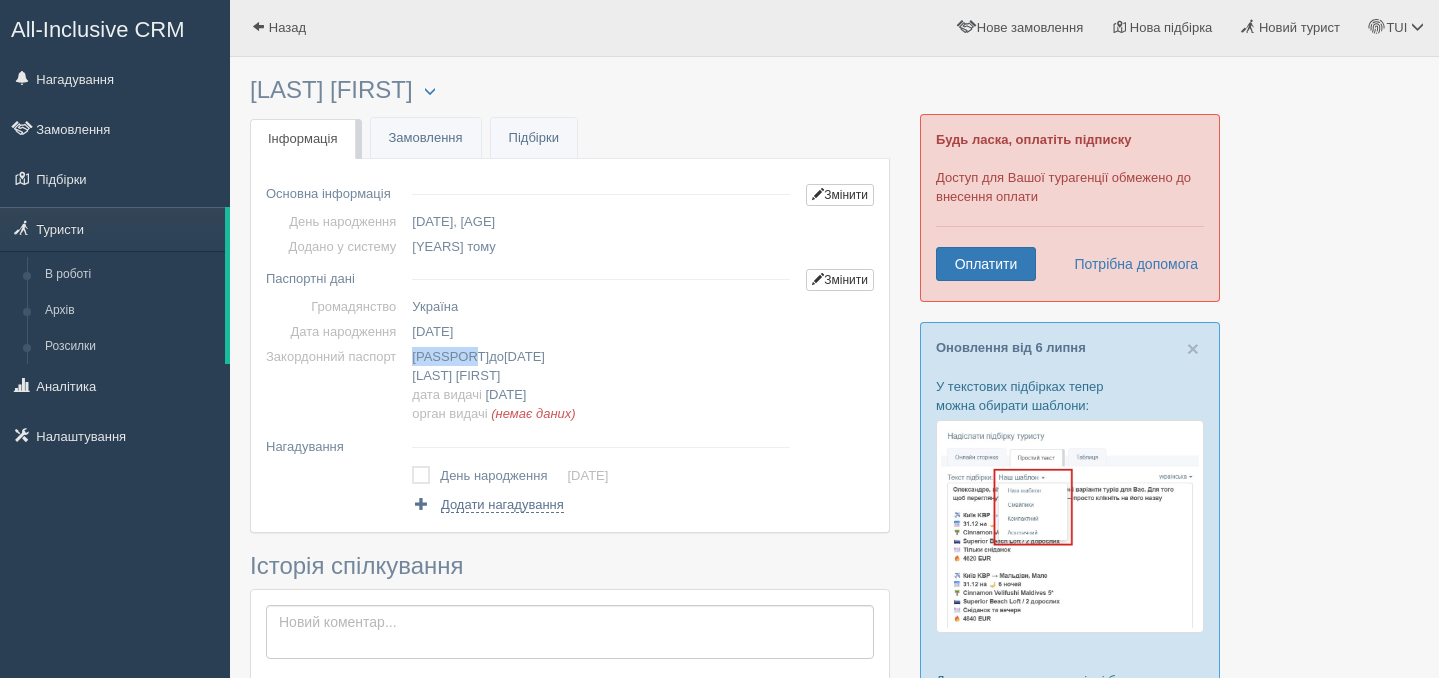 drag, startPoint x: 584, startPoint y: 362, endPoint x: 506, endPoint y: 356, distance: 78.23043 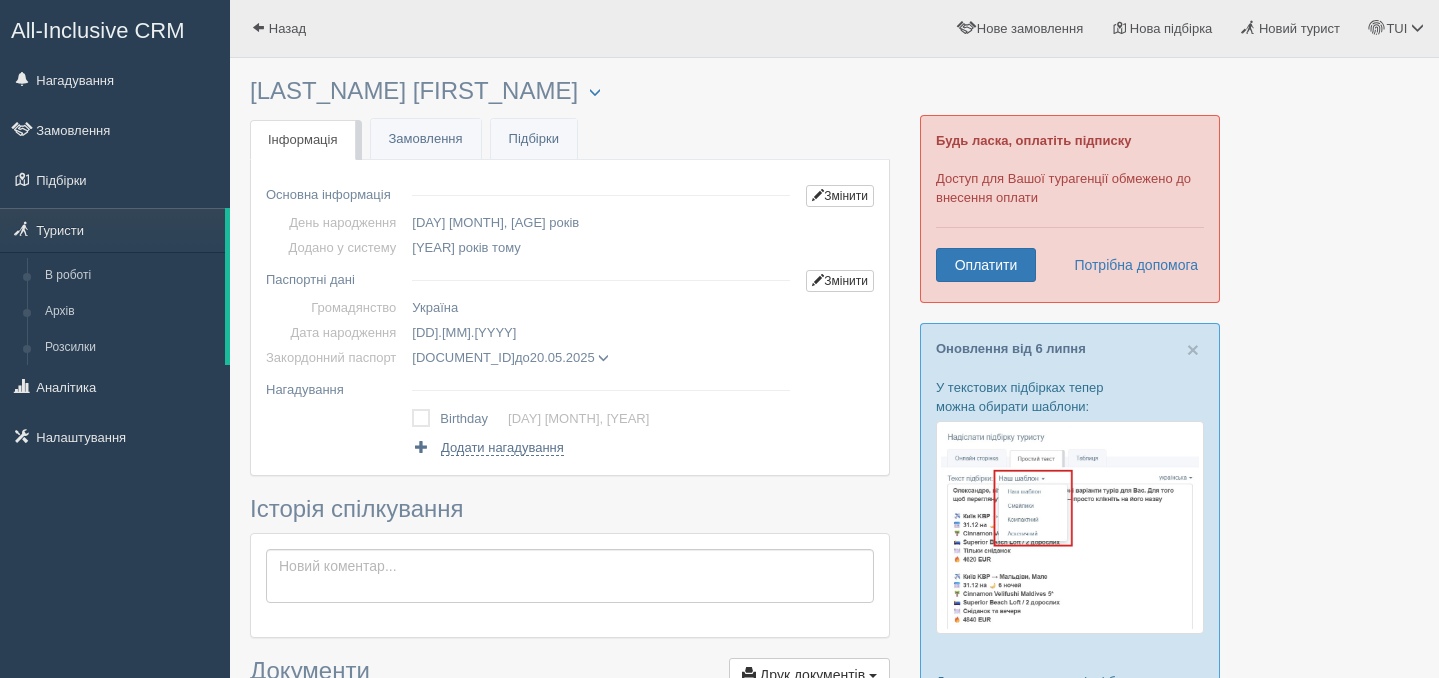 scroll, scrollTop: 0, scrollLeft: 0, axis: both 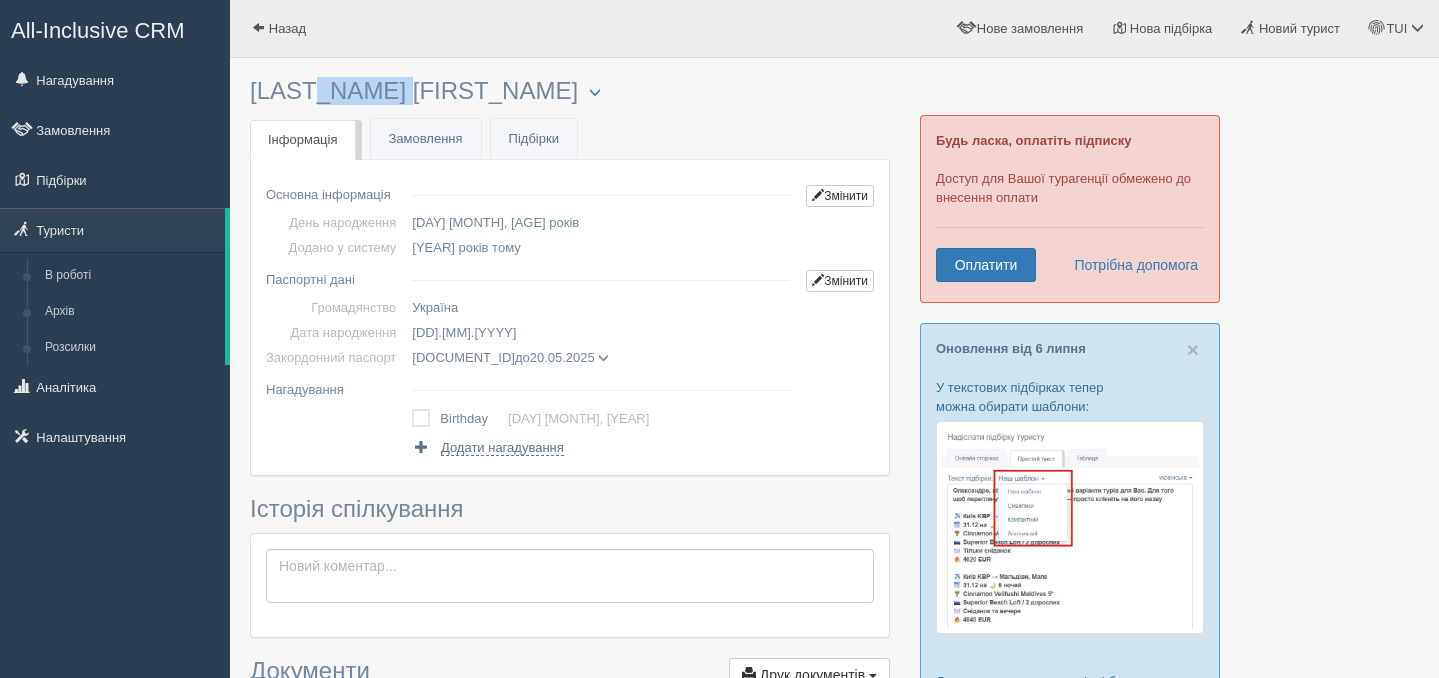 click on "[LAST_NAME] [FIRST_NAME]
Менеджер:
[FIRST] [LAST]
Відправити до архіву
Взяти в роботу
Об'єднати дублікати
Видалити туриста" at bounding box center [570, 91] 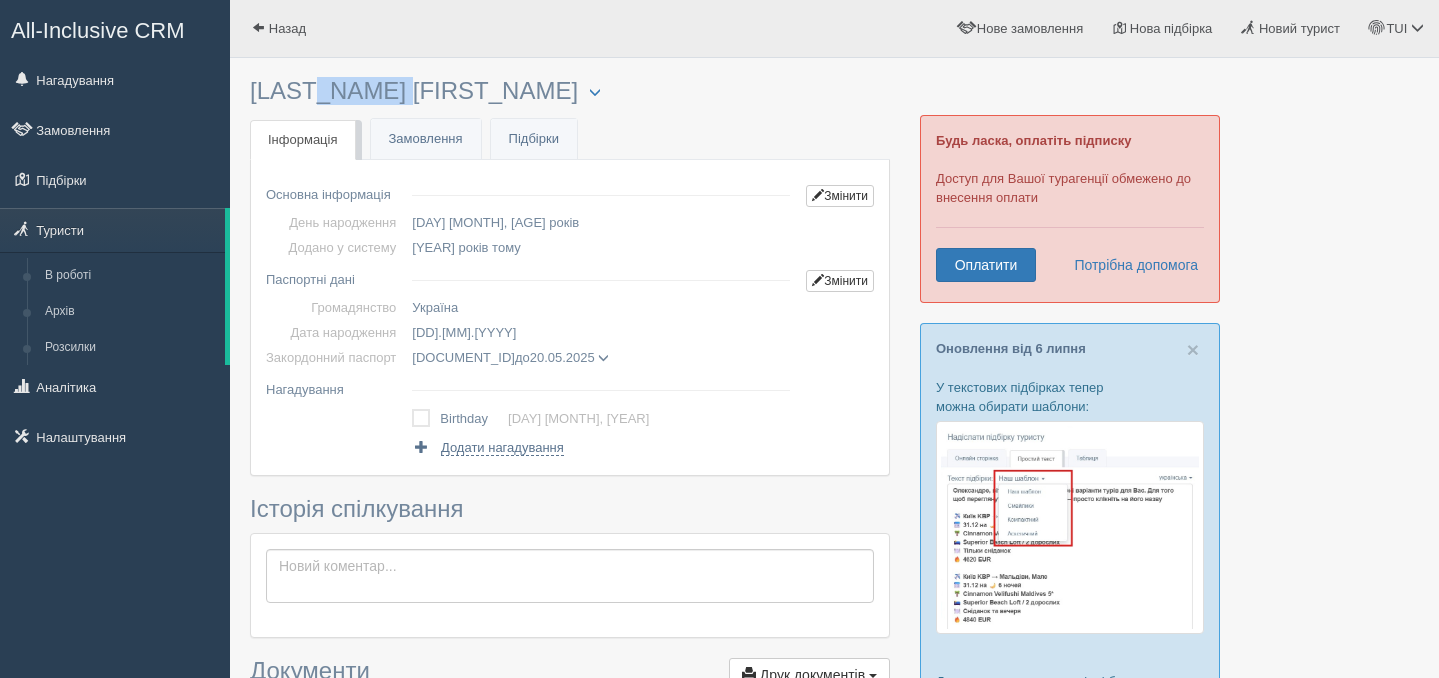 copy on "[LAST_NAME]" 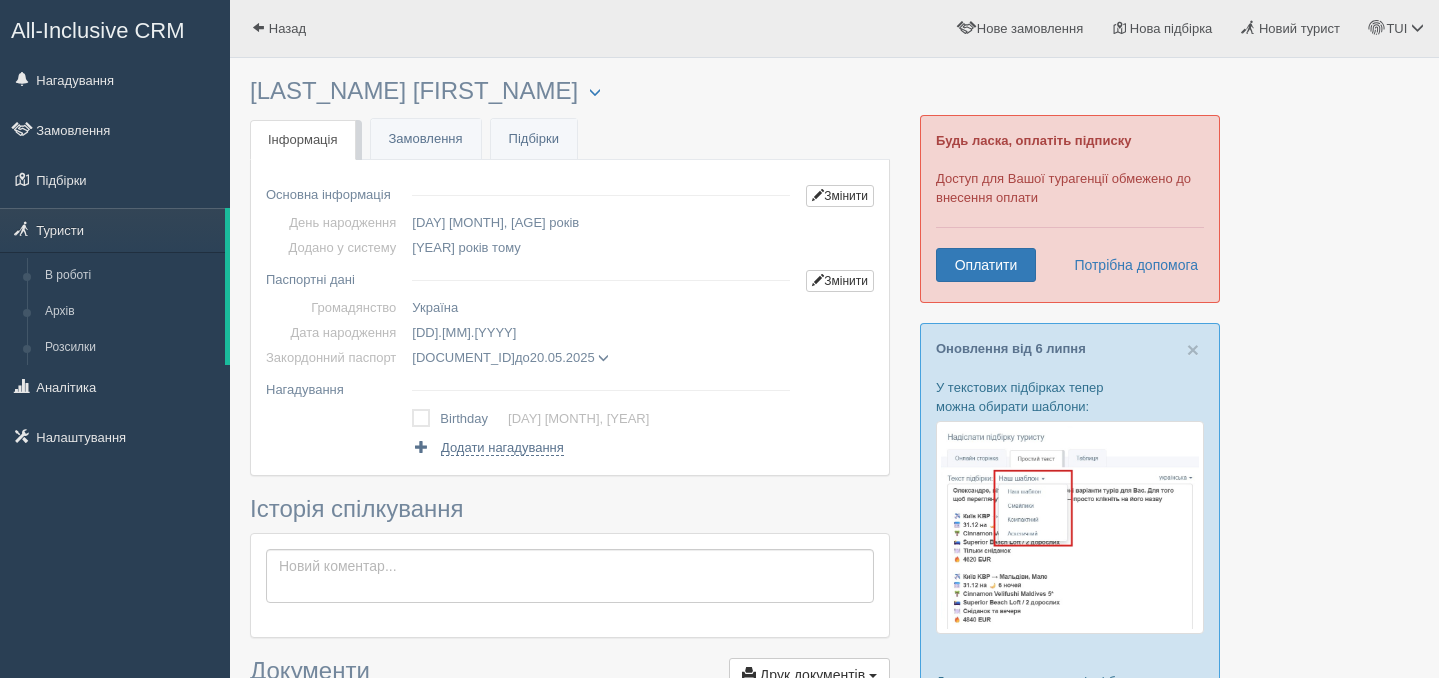 click on "[LAST_NAME] [FIRST_NAME]
Менеджер:
[FIRST] [LAST]
Відправити до архіву
Взяти в роботу
Об'єднати дублікати
Видалити туриста" at bounding box center (570, 91) 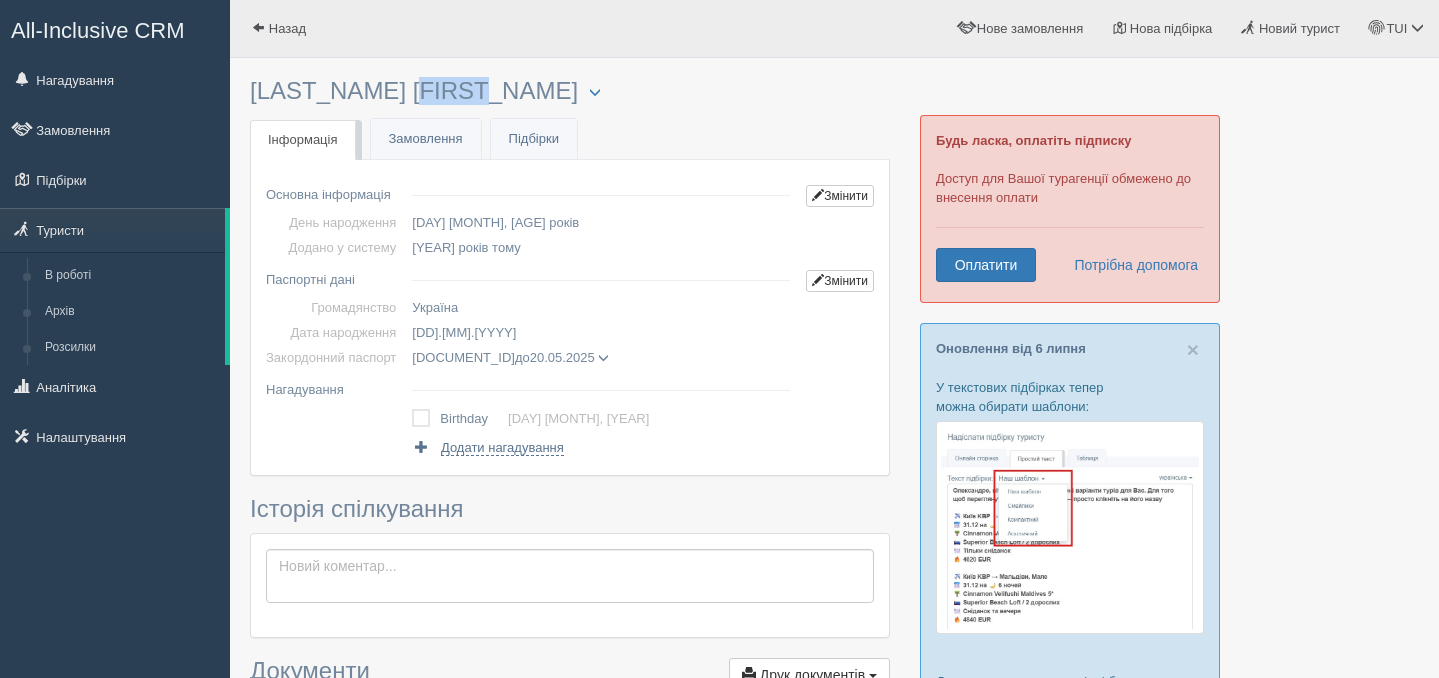 click on "[LAST_NAME] [FIRST_NAME]
Менеджер:
[FIRST] [LAST]
Відправити до архіву
Взяти в роботу
Об'єднати дублікати
Видалити туриста" at bounding box center [570, 91] 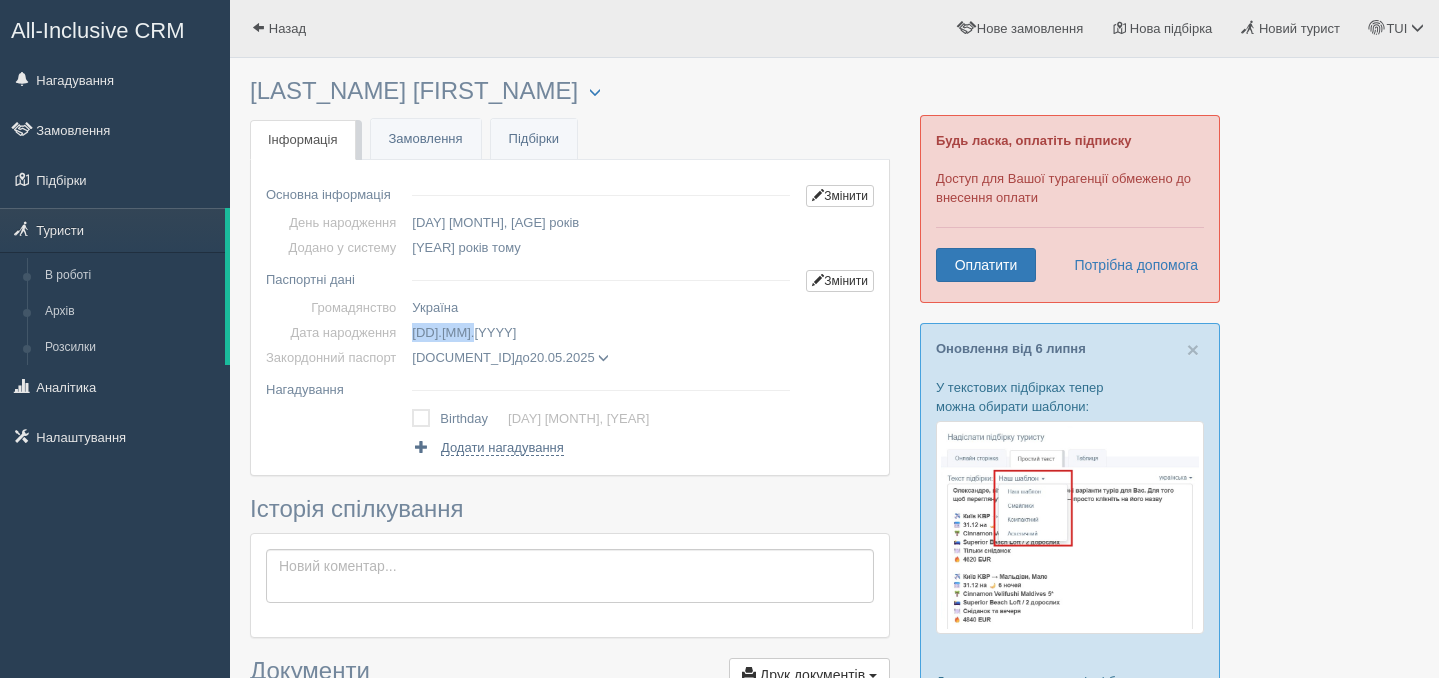 drag, startPoint x: 488, startPoint y: 332, endPoint x: 417, endPoint y: 328, distance: 71.11259 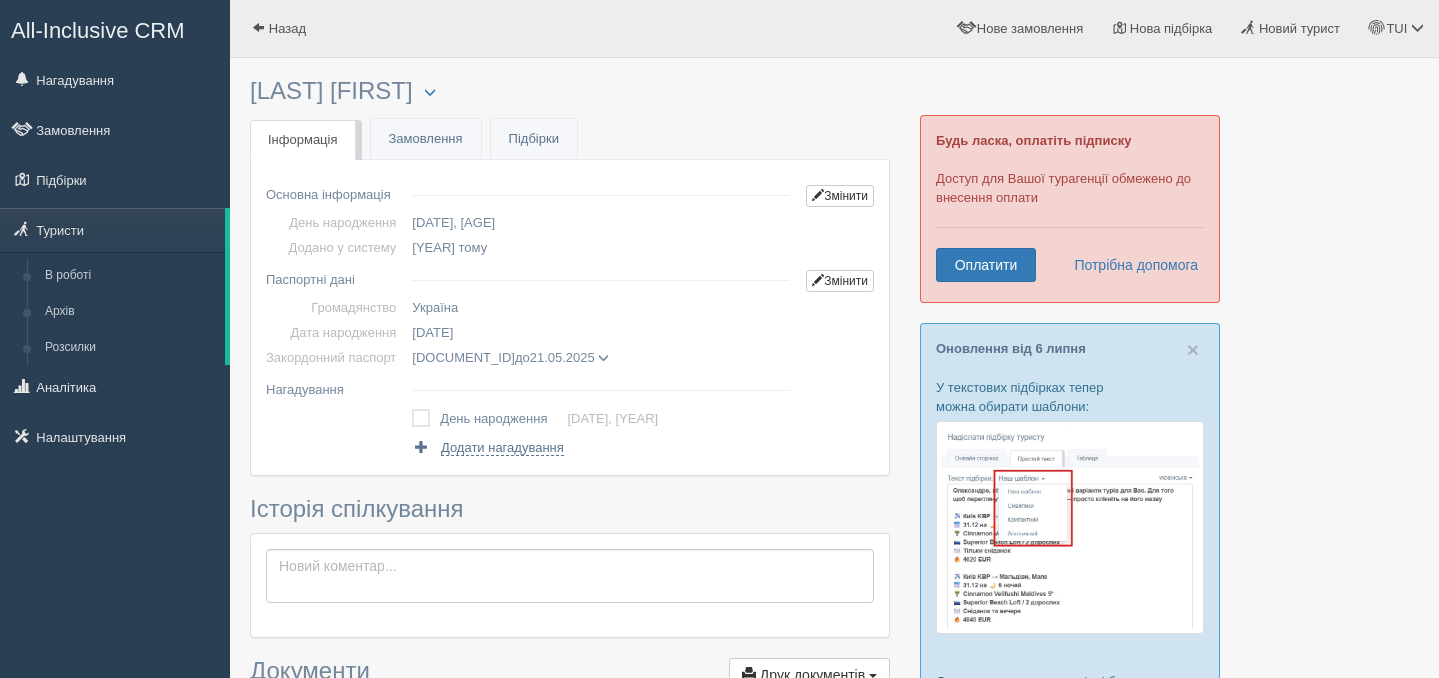 scroll, scrollTop: 0, scrollLeft: 0, axis: both 